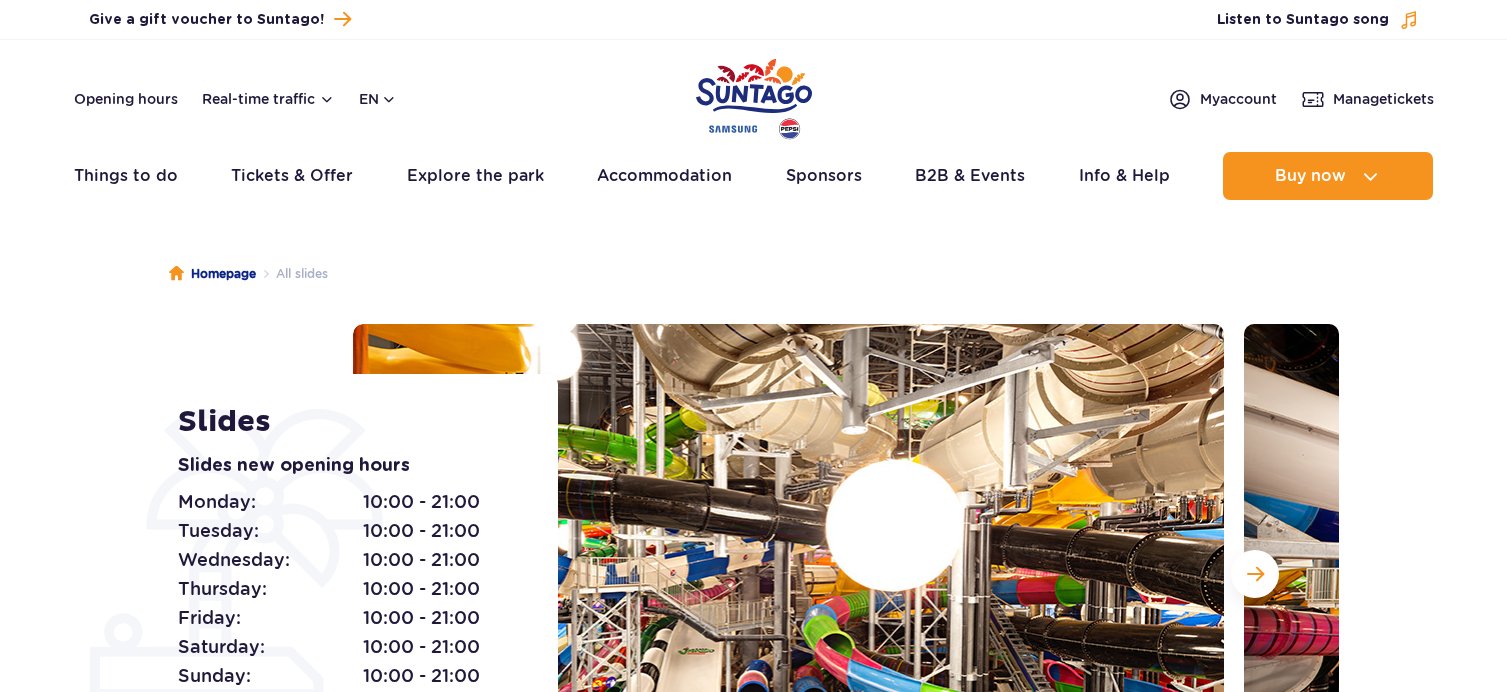 scroll, scrollTop: 0, scrollLeft: 0, axis: both 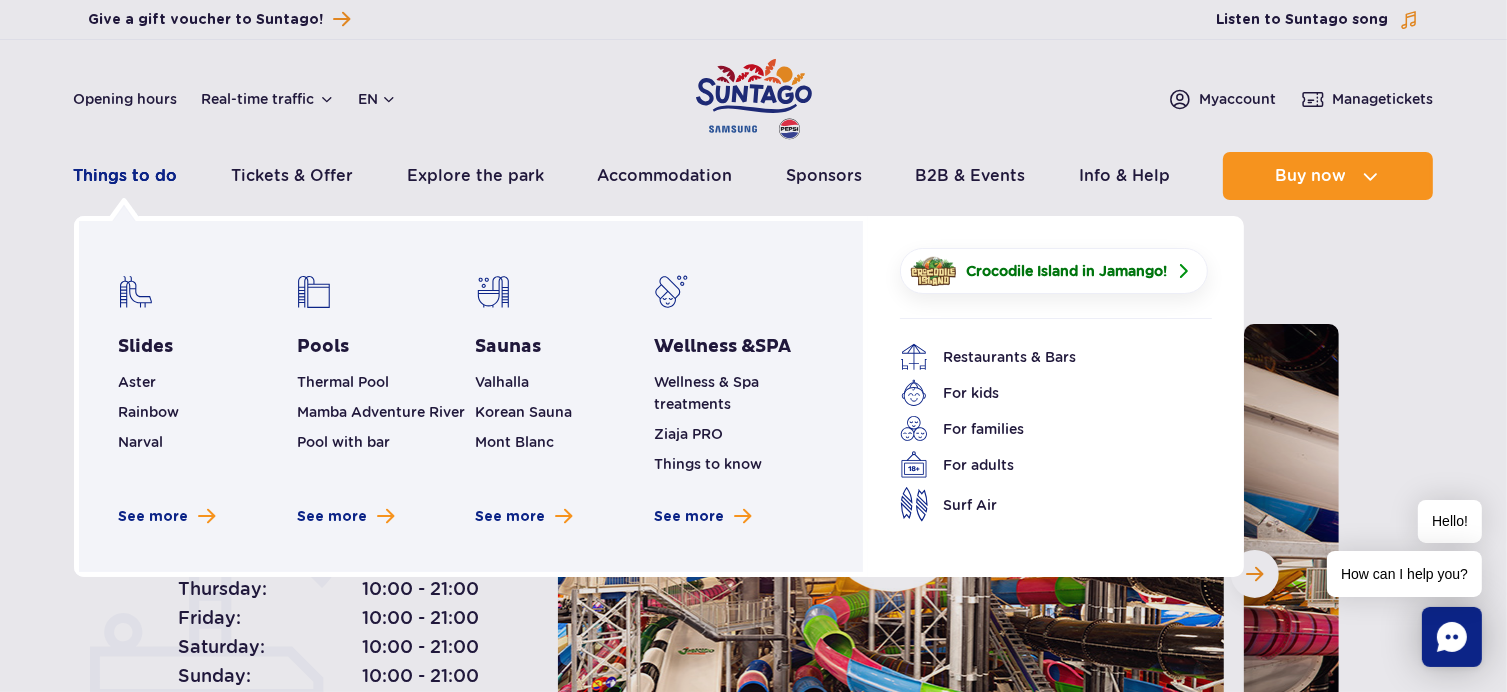 click on "Things to do" at bounding box center (126, 176) 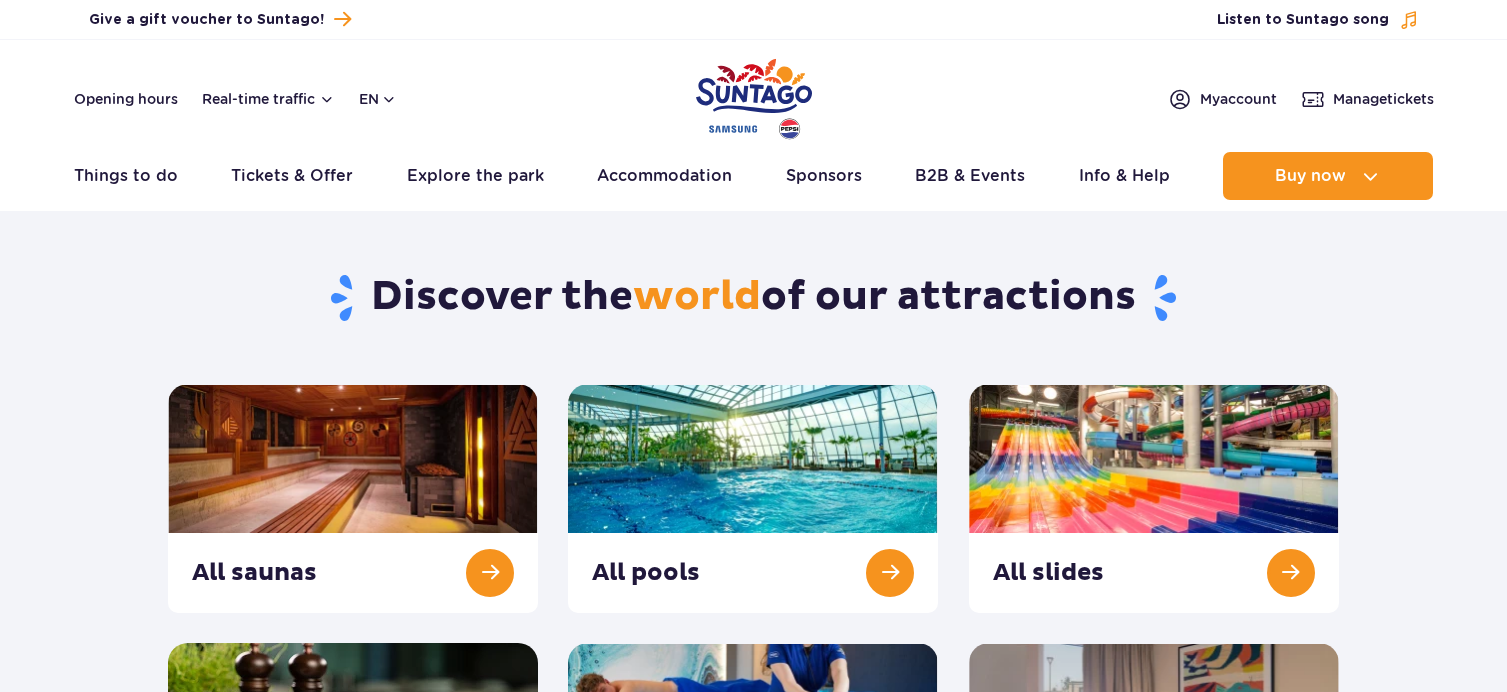 scroll, scrollTop: 0, scrollLeft: 0, axis: both 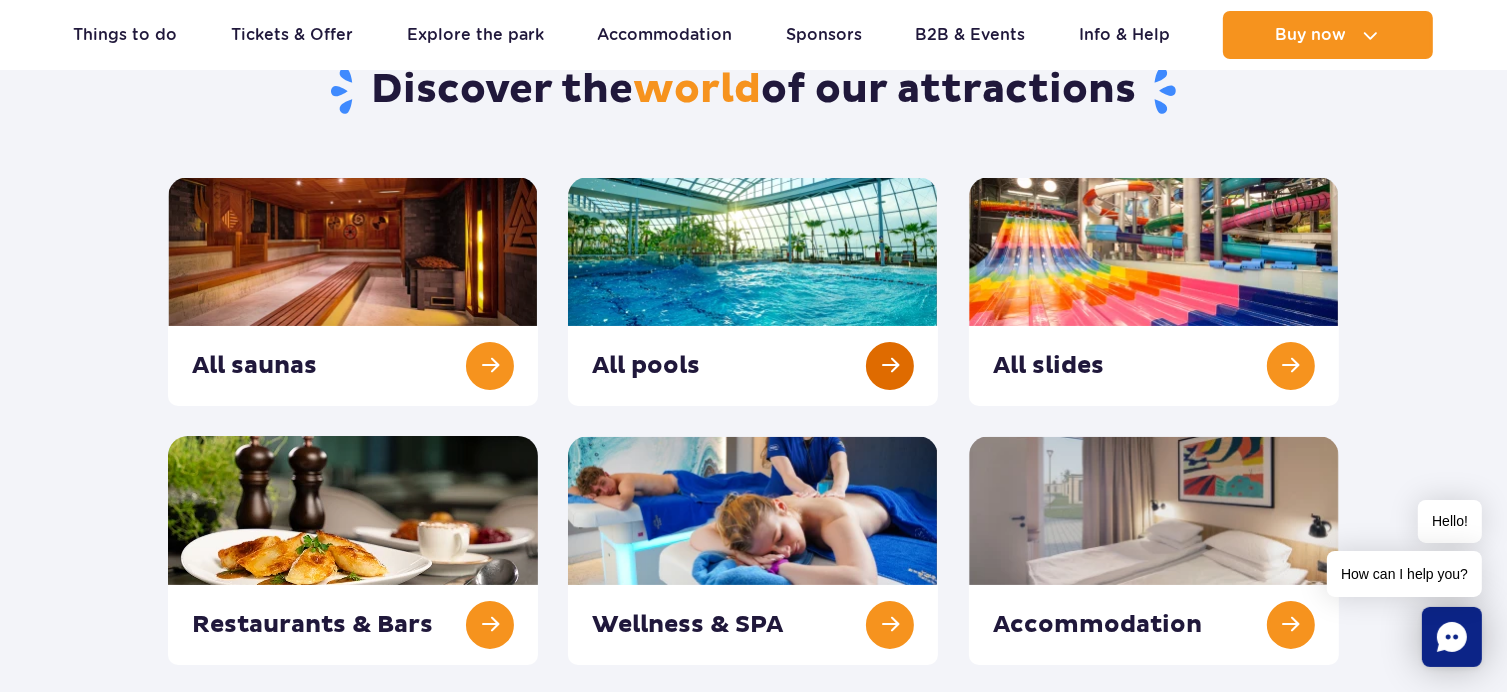 click at bounding box center (753, 291) 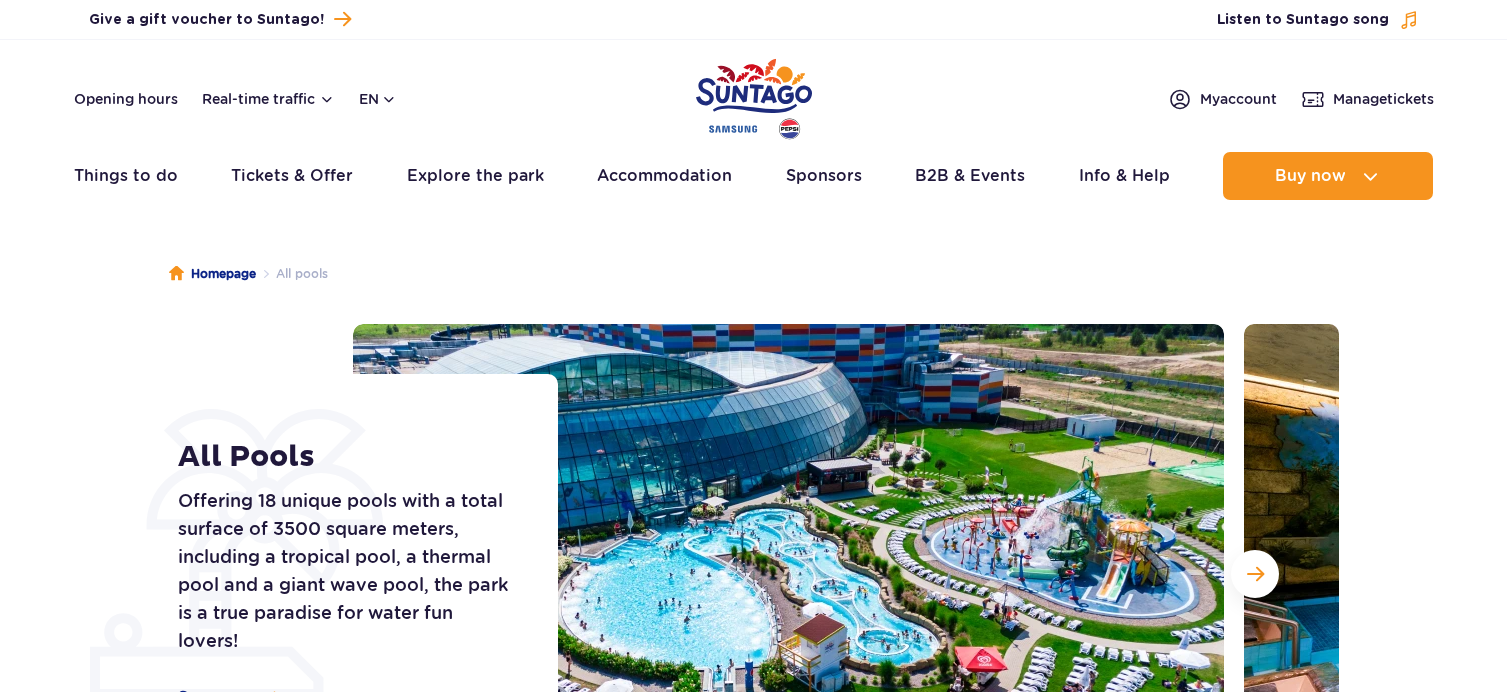 scroll, scrollTop: 0, scrollLeft: 0, axis: both 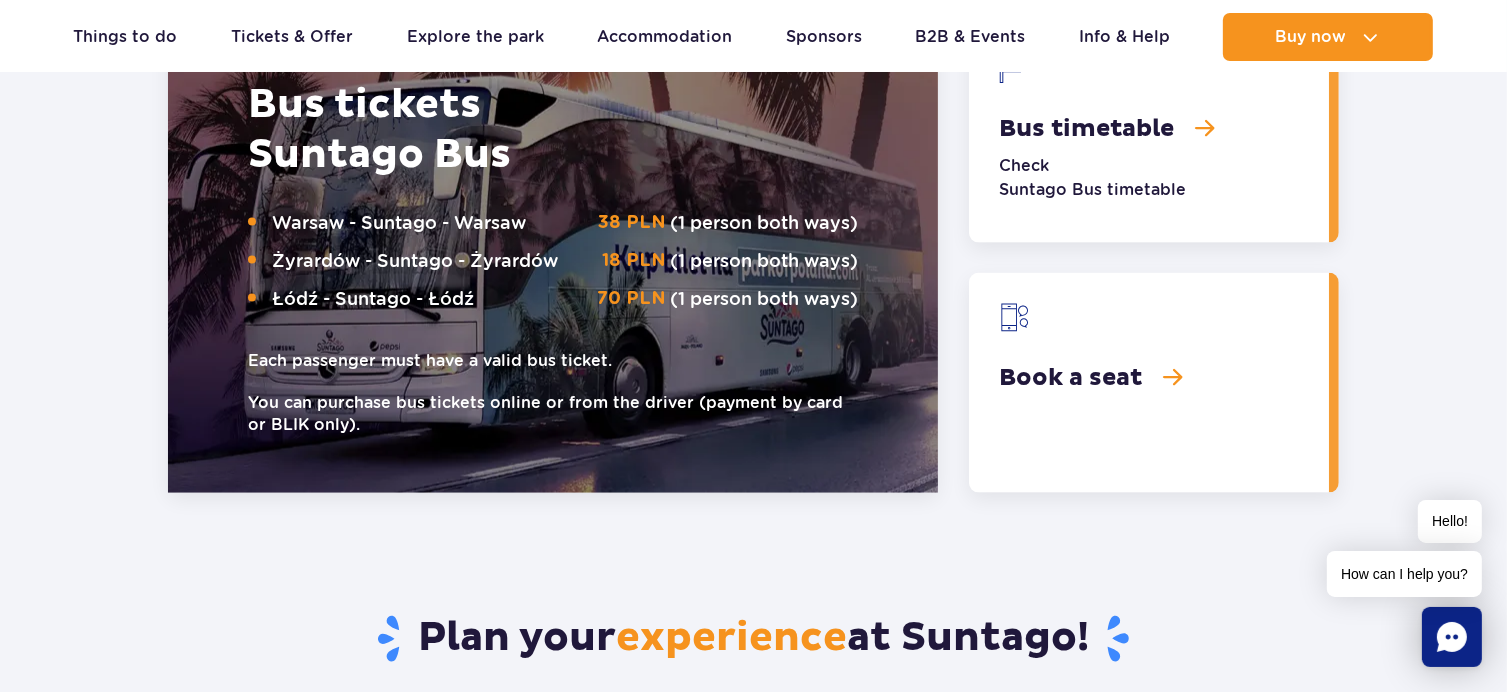click at bounding box center (1149, 133) 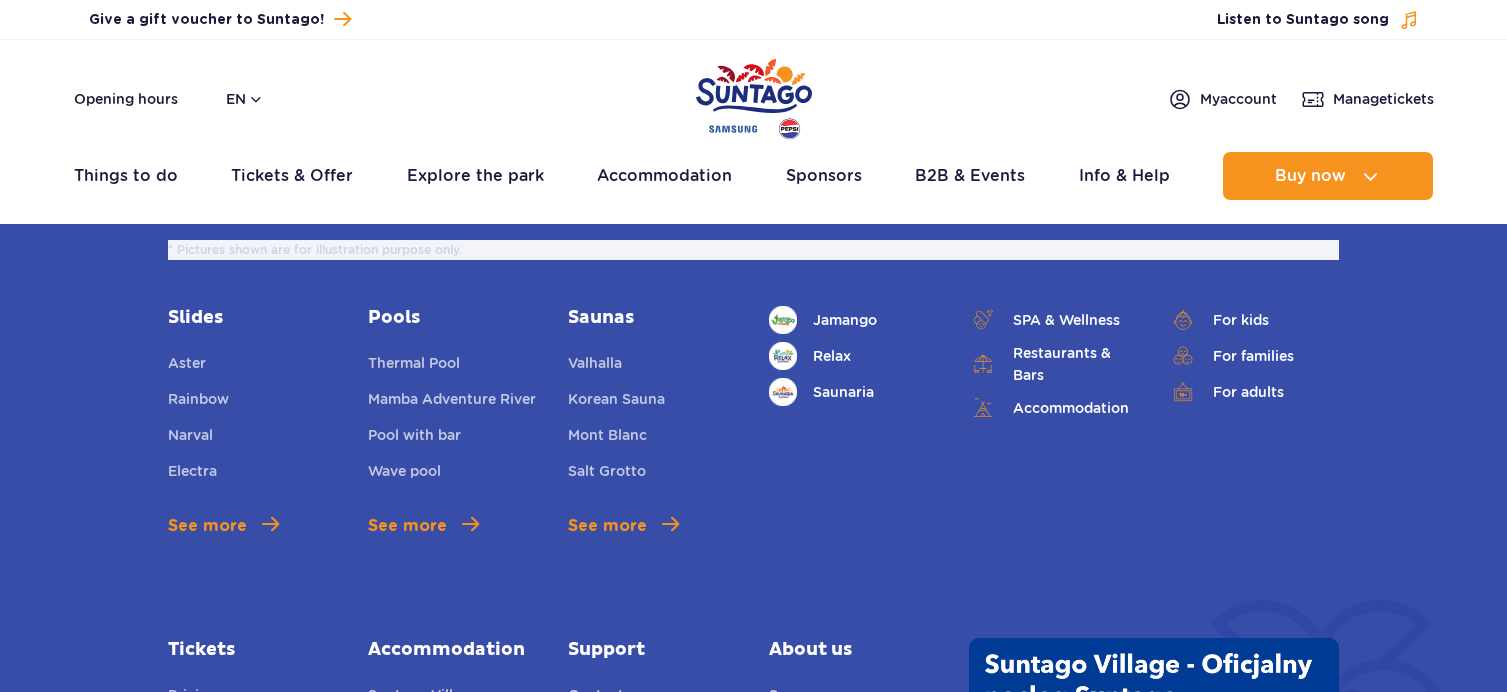 scroll, scrollTop: 0, scrollLeft: 0, axis: both 